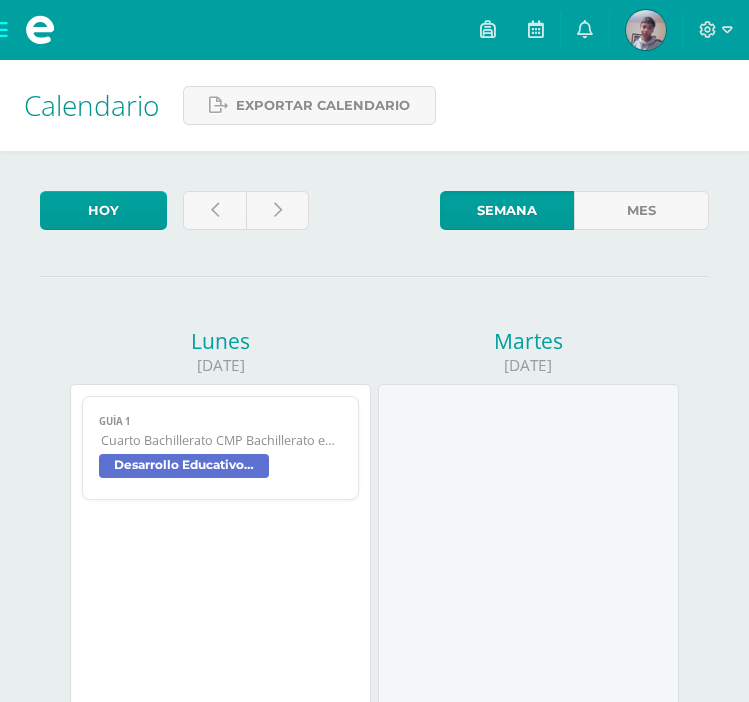 scroll, scrollTop: 2112, scrollLeft: 0, axis: vertical 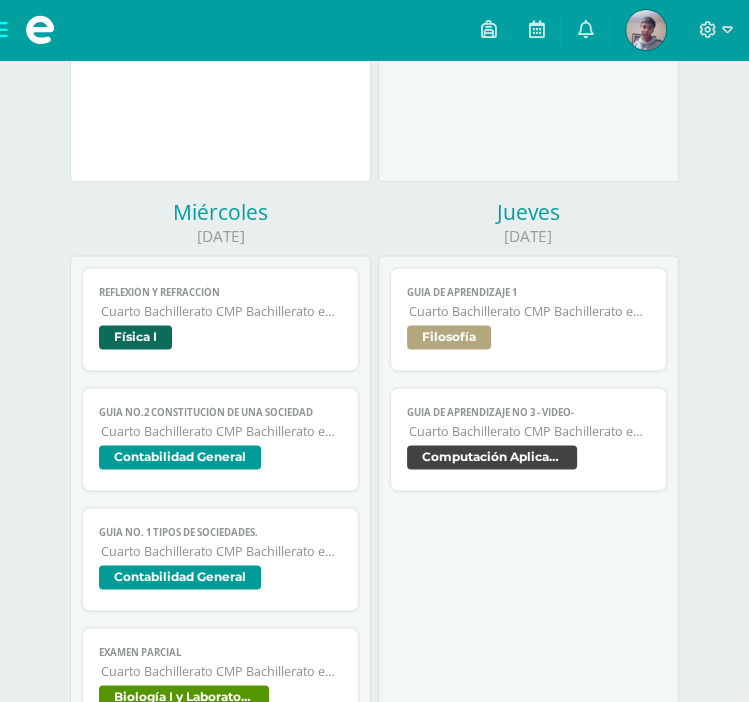 click on "Física I" at bounding box center [220, 339] 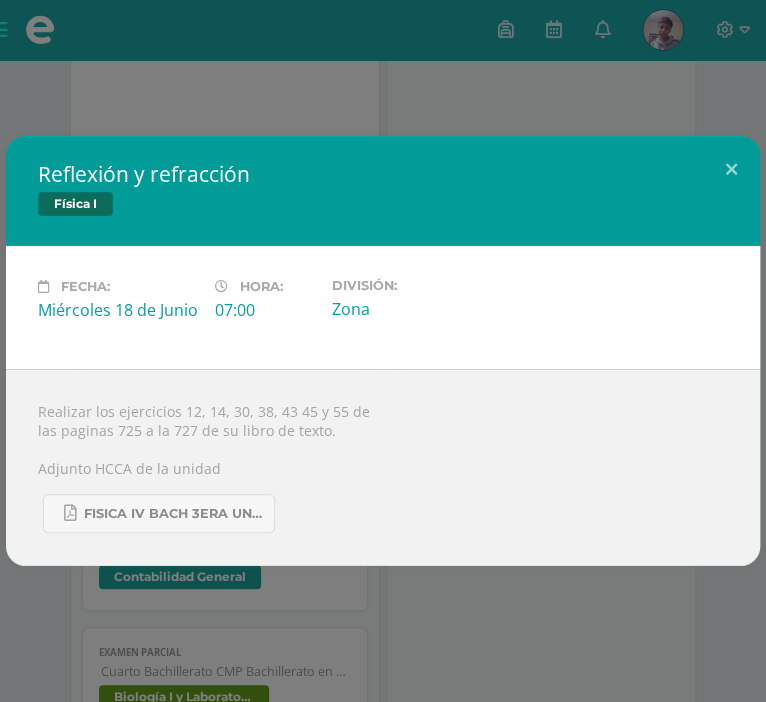 click on "Reflexión y refracción
Física I
Fecha:
Miércoles 18 de Junio
Hora:
07:00
División:
Zona
Realizar los ejercicios 12, 14, 30, 38, 43 45 y 55 de" at bounding box center (383, 351) 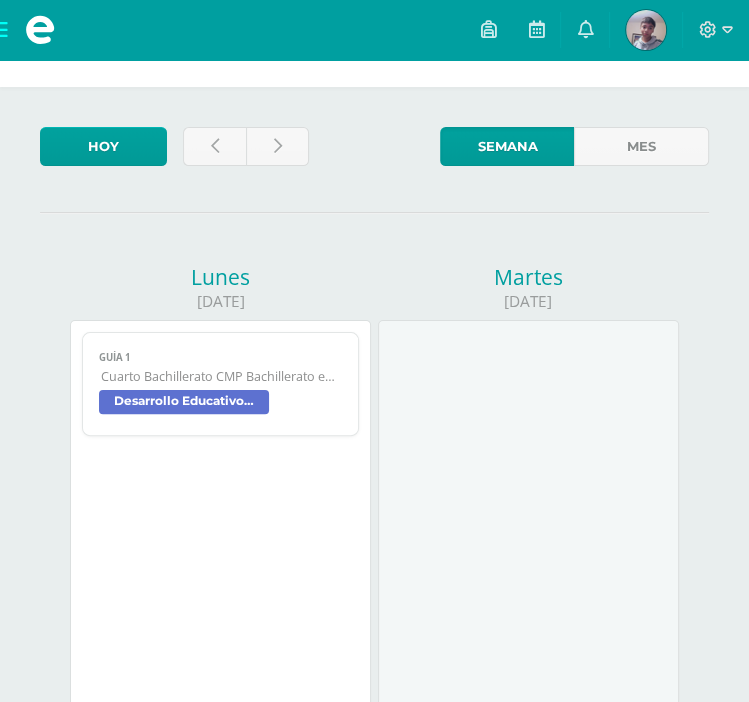 scroll, scrollTop: 0, scrollLeft: 0, axis: both 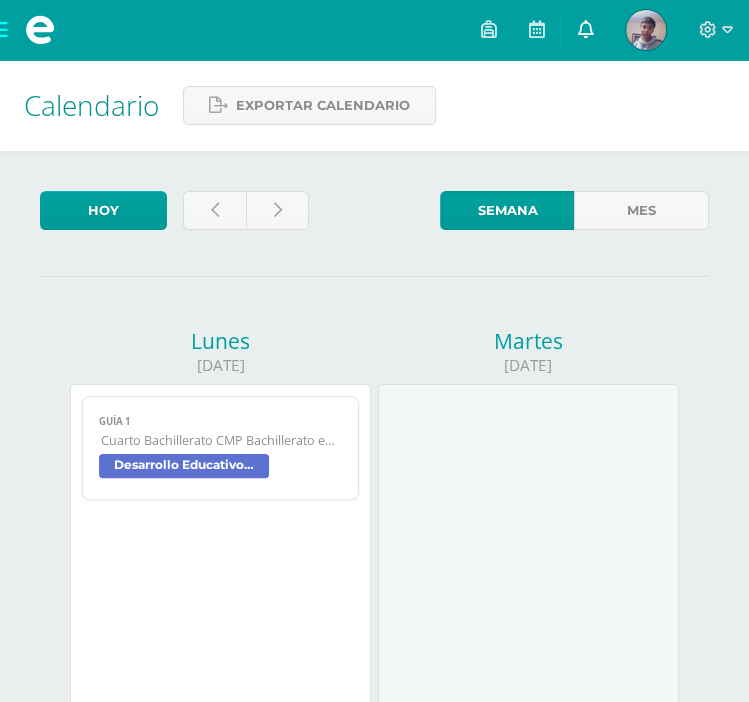 click at bounding box center [585, 29] 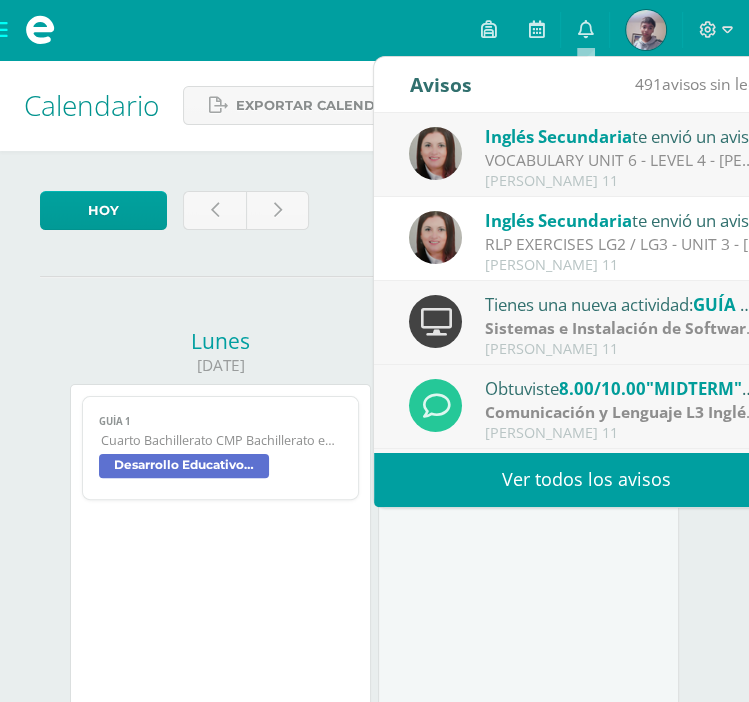 click on "Ver todos los avisos" at bounding box center (585, 479) 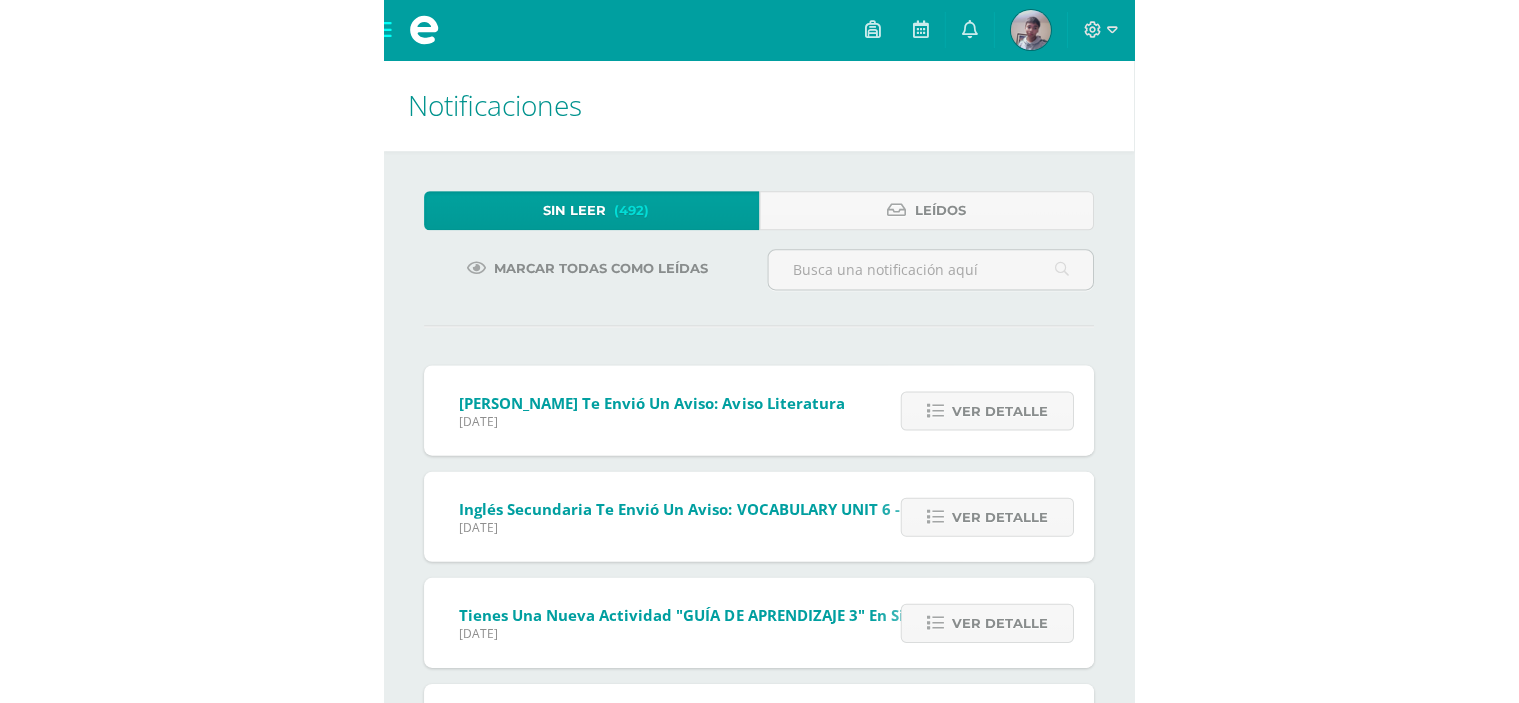 scroll, scrollTop: 0, scrollLeft: 0, axis: both 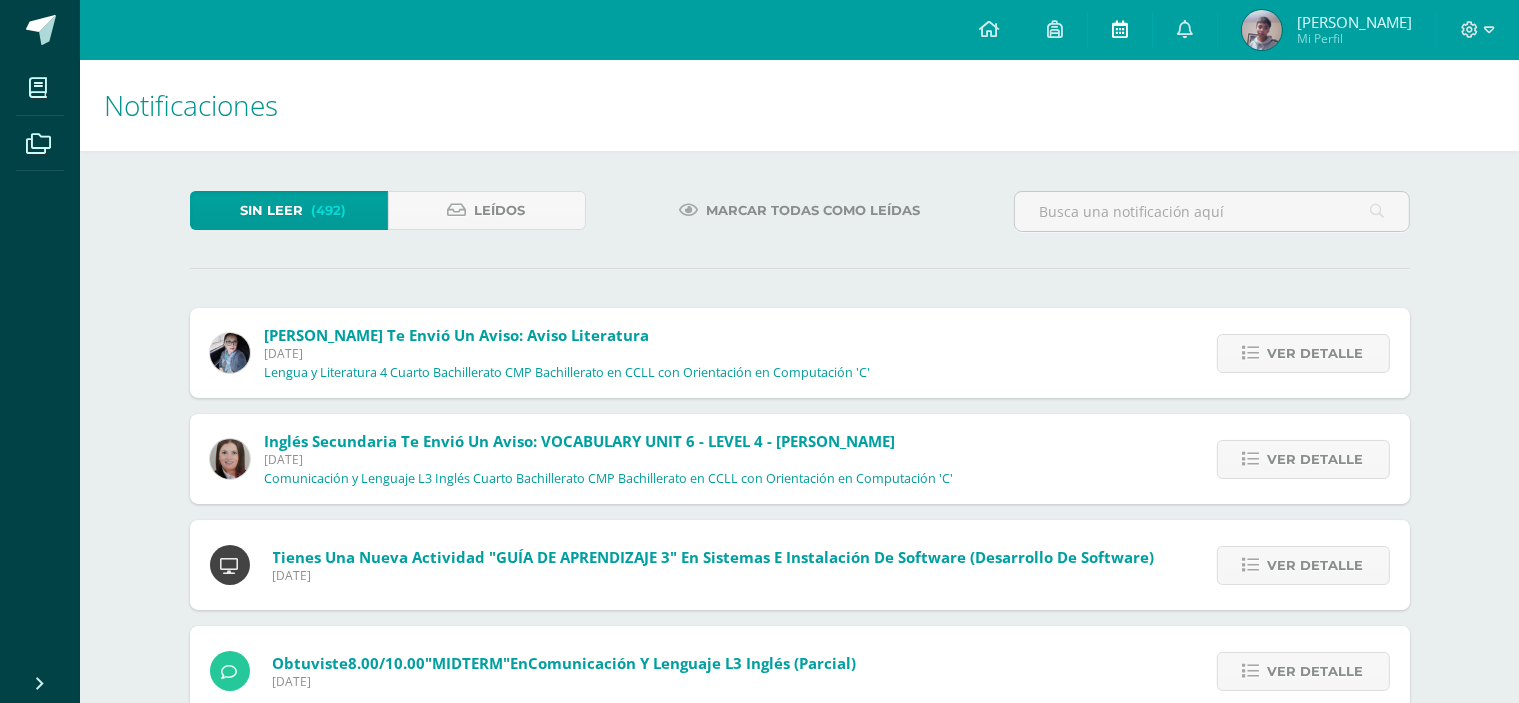 click at bounding box center [1120, 30] 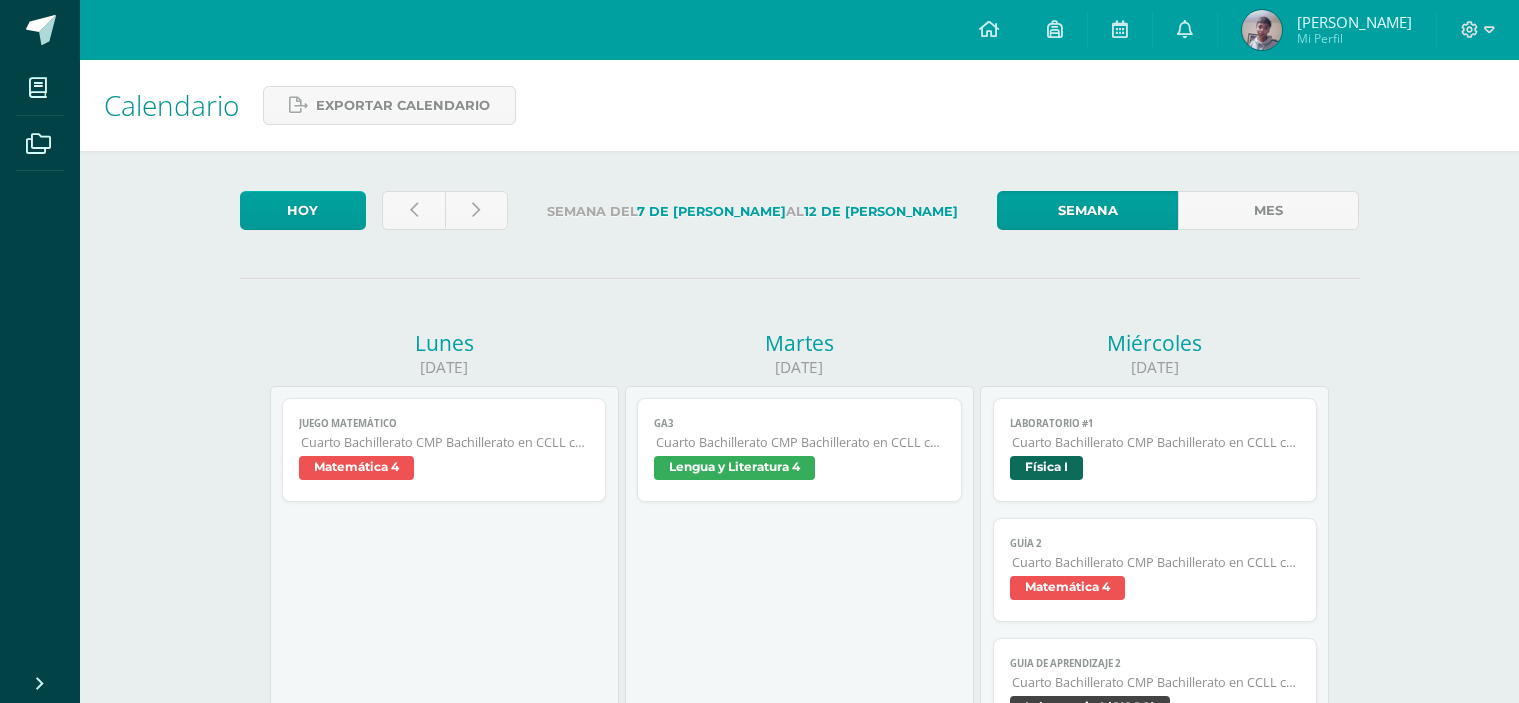 scroll, scrollTop: 0, scrollLeft: 0, axis: both 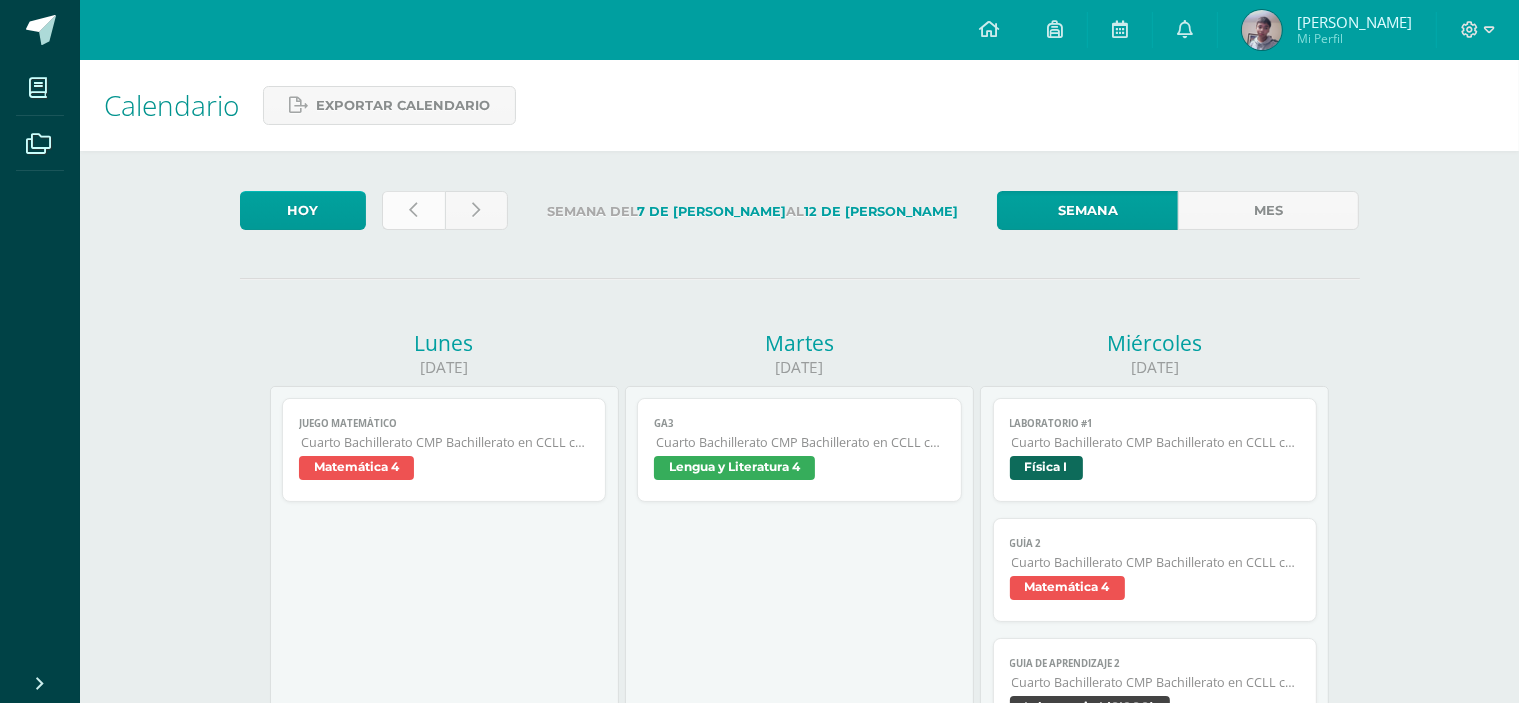 click at bounding box center (414, 210) 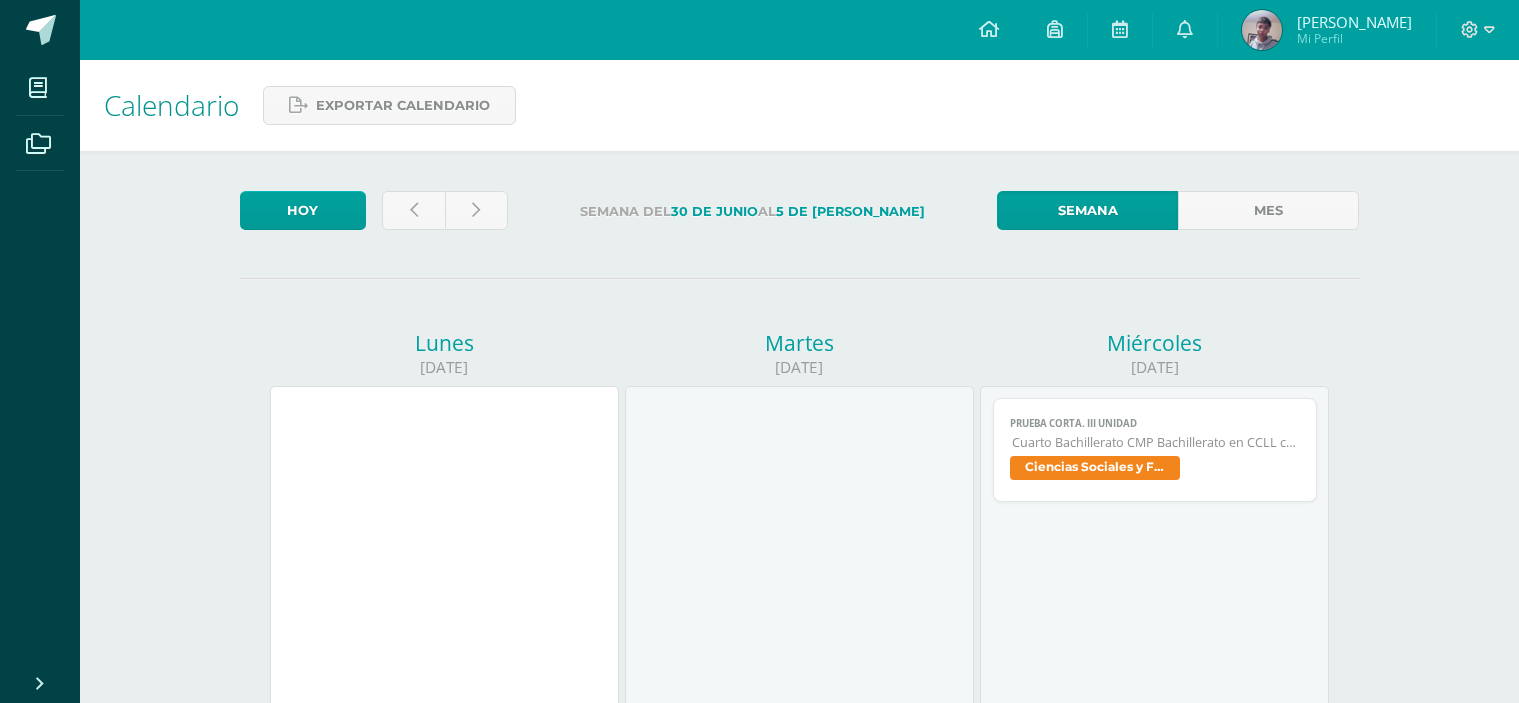 scroll, scrollTop: 0, scrollLeft: 0, axis: both 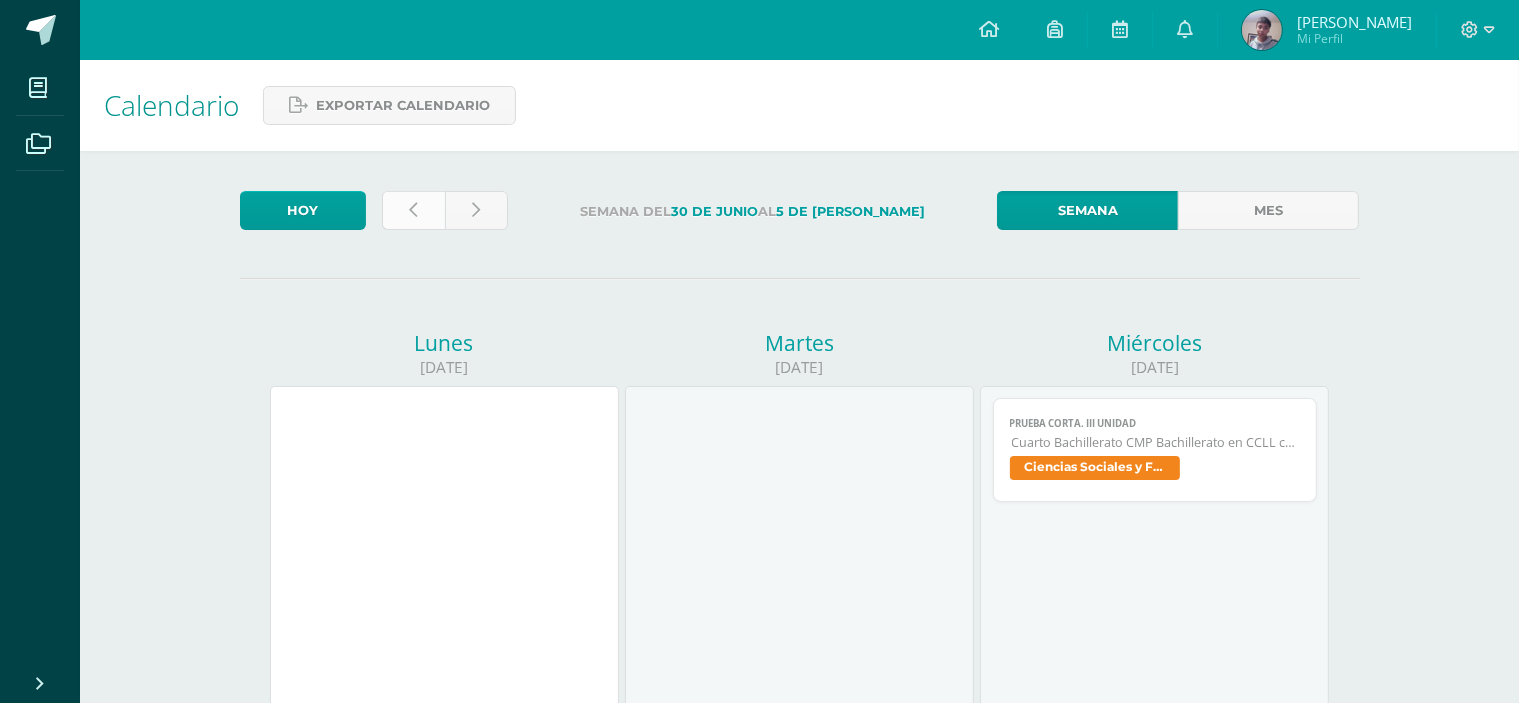 click at bounding box center (413, 210) 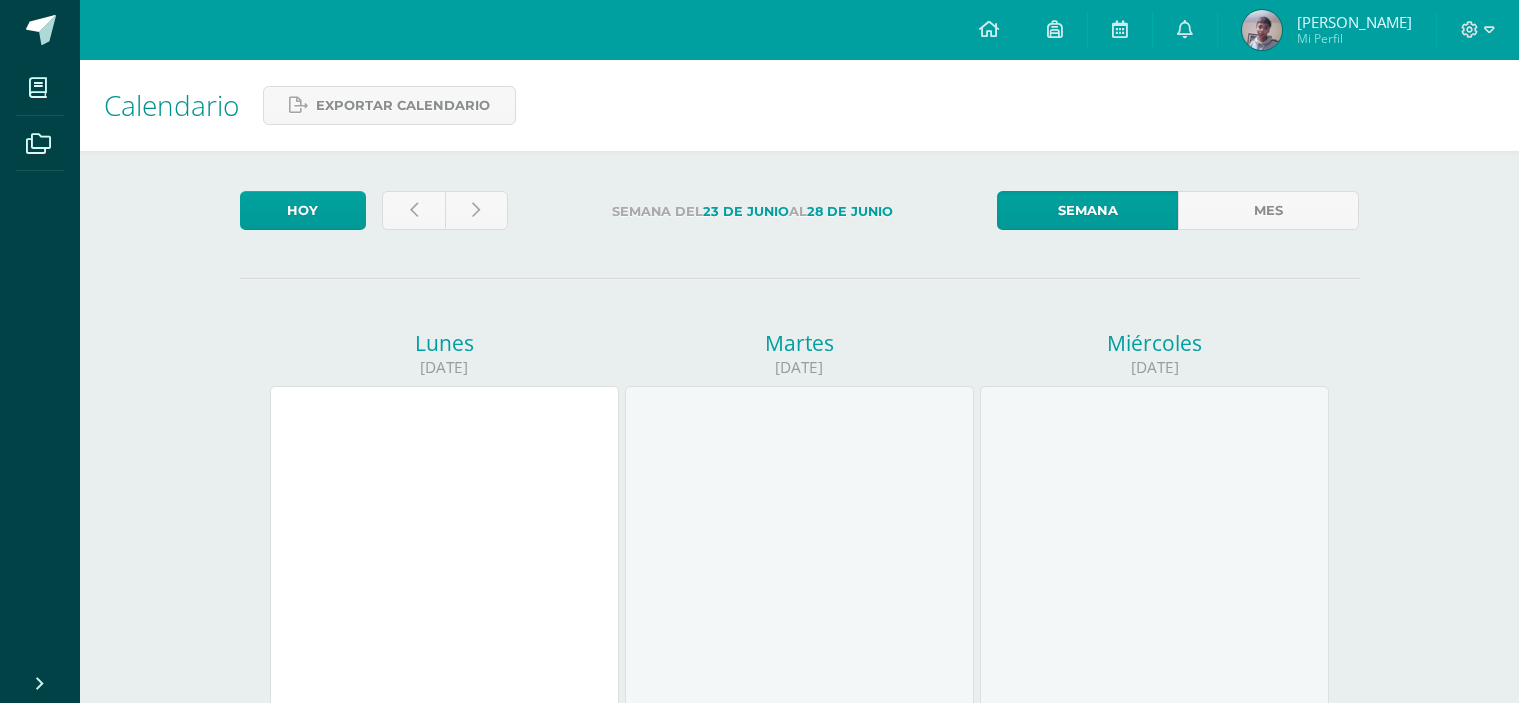scroll, scrollTop: 0, scrollLeft: 0, axis: both 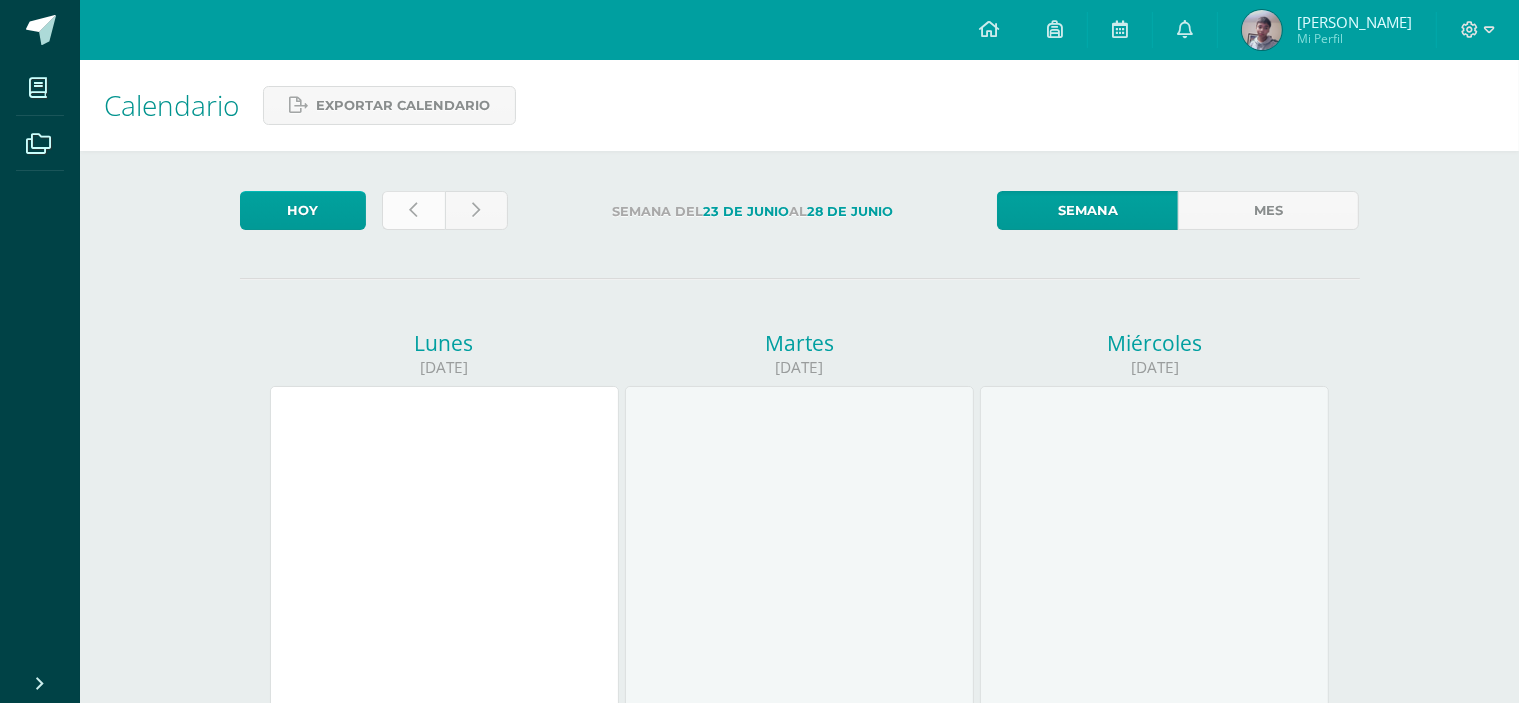 click at bounding box center (413, 210) 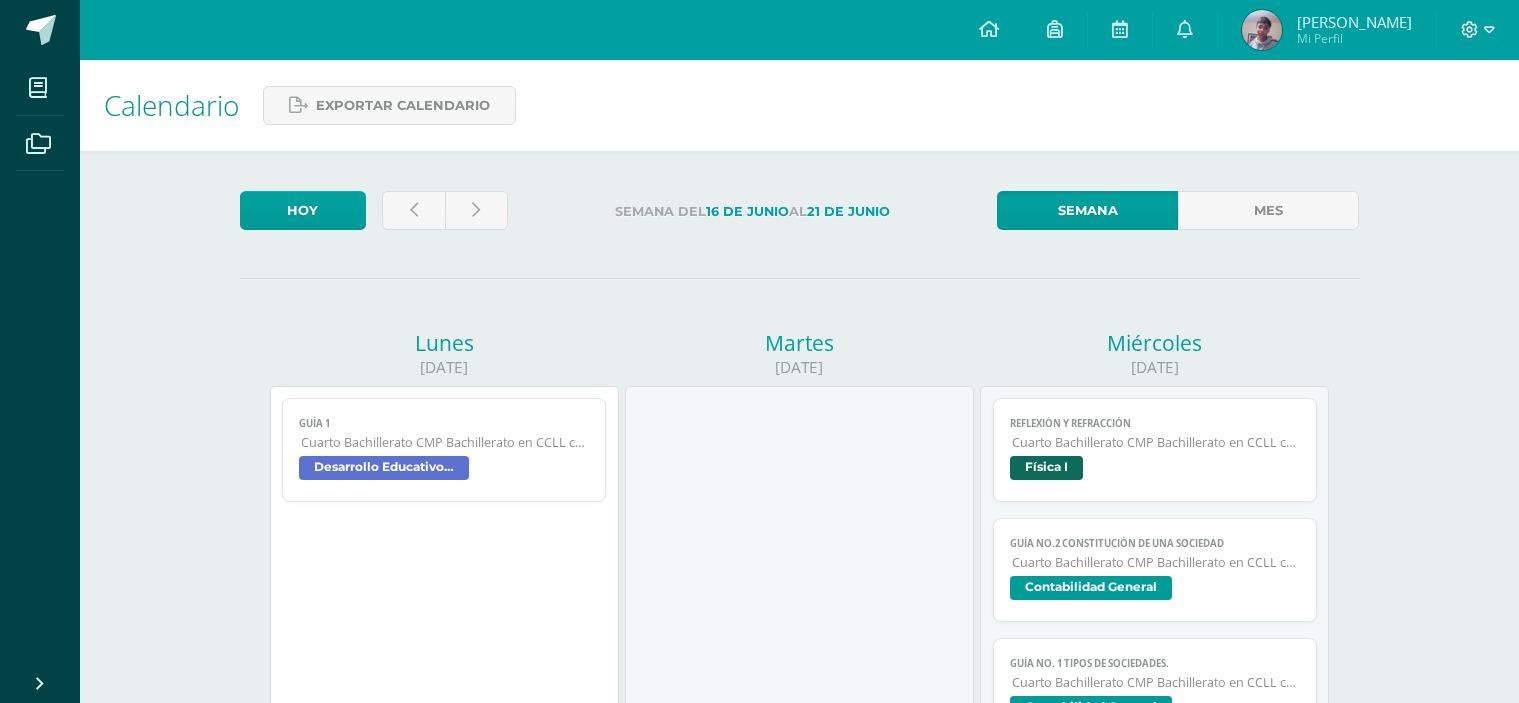 scroll, scrollTop: 0, scrollLeft: 0, axis: both 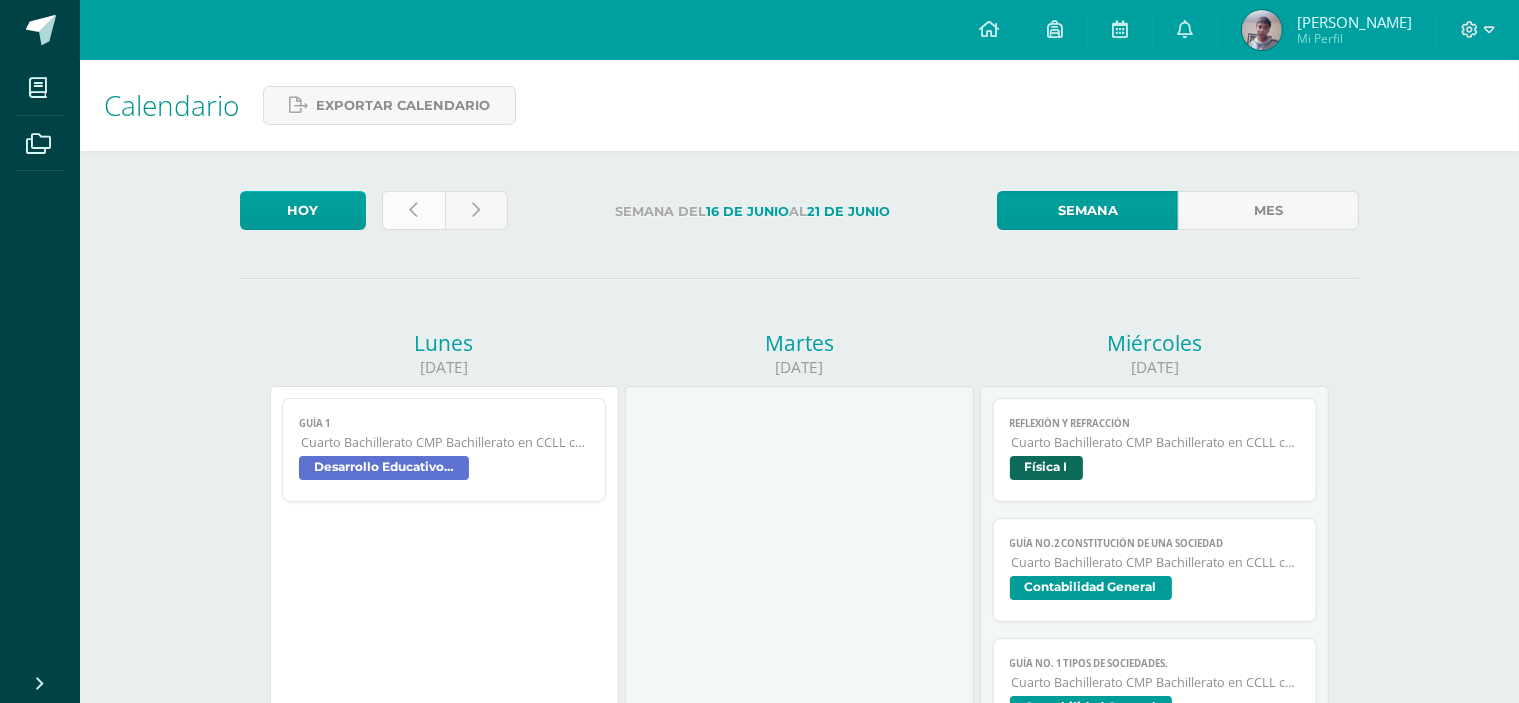 click at bounding box center [413, 210] 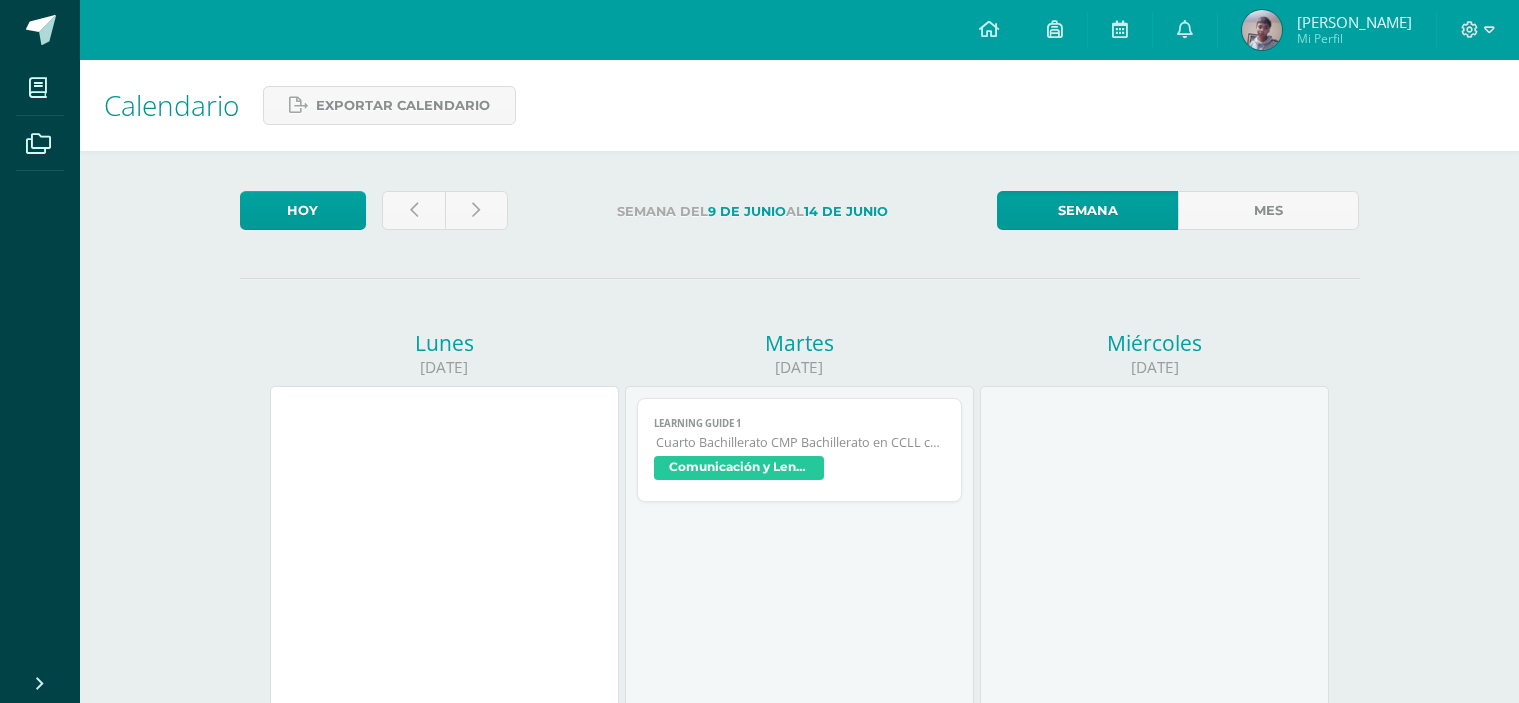 scroll, scrollTop: 0, scrollLeft: 0, axis: both 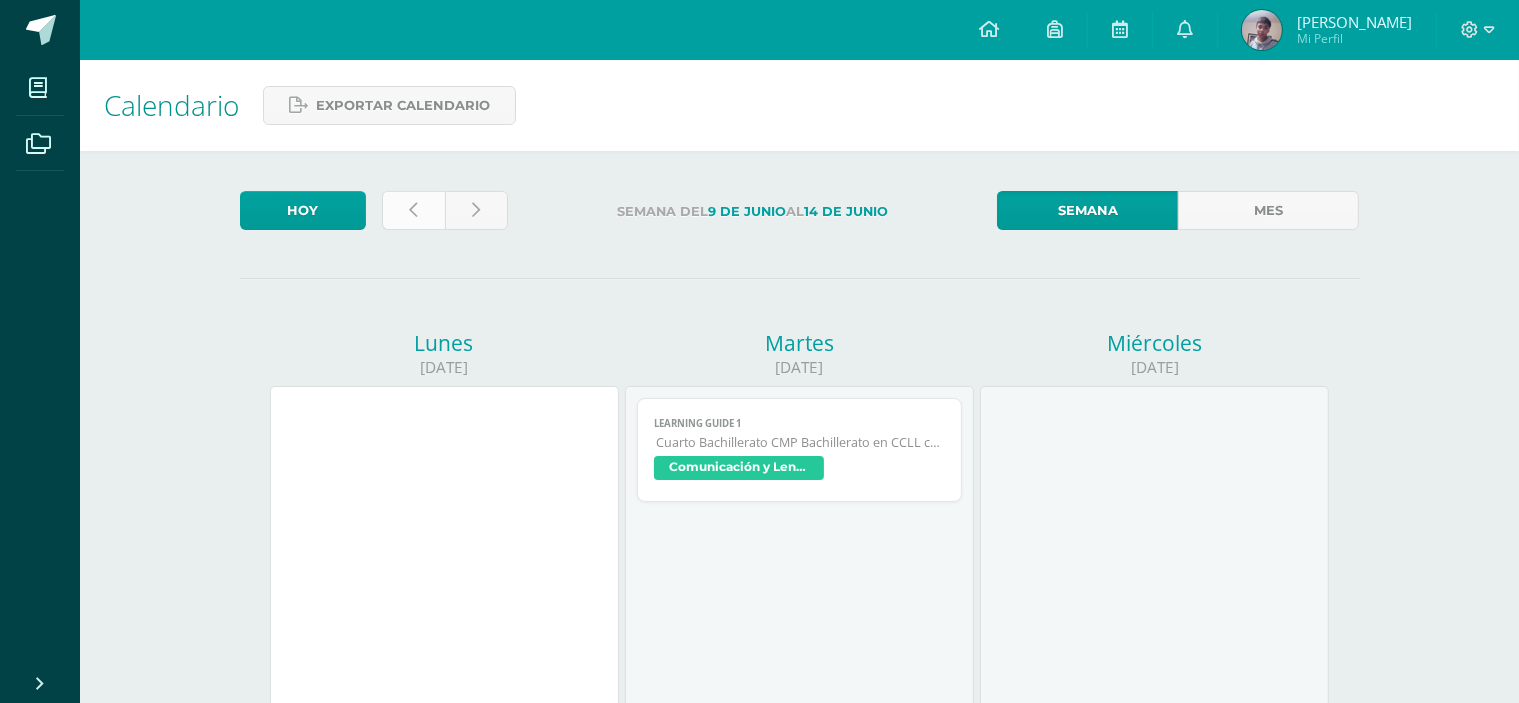 click at bounding box center (413, 210) 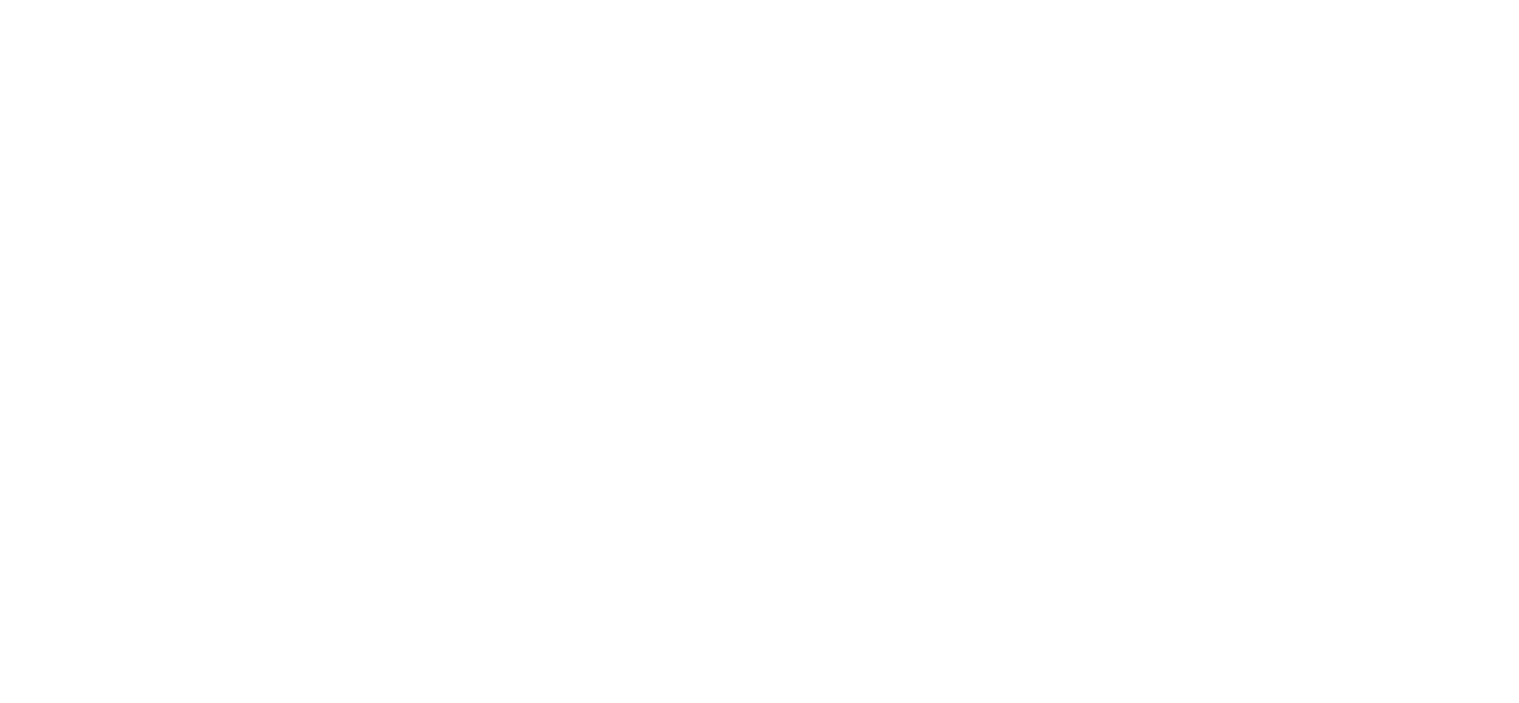 scroll, scrollTop: 0, scrollLeft: 0, axis: both 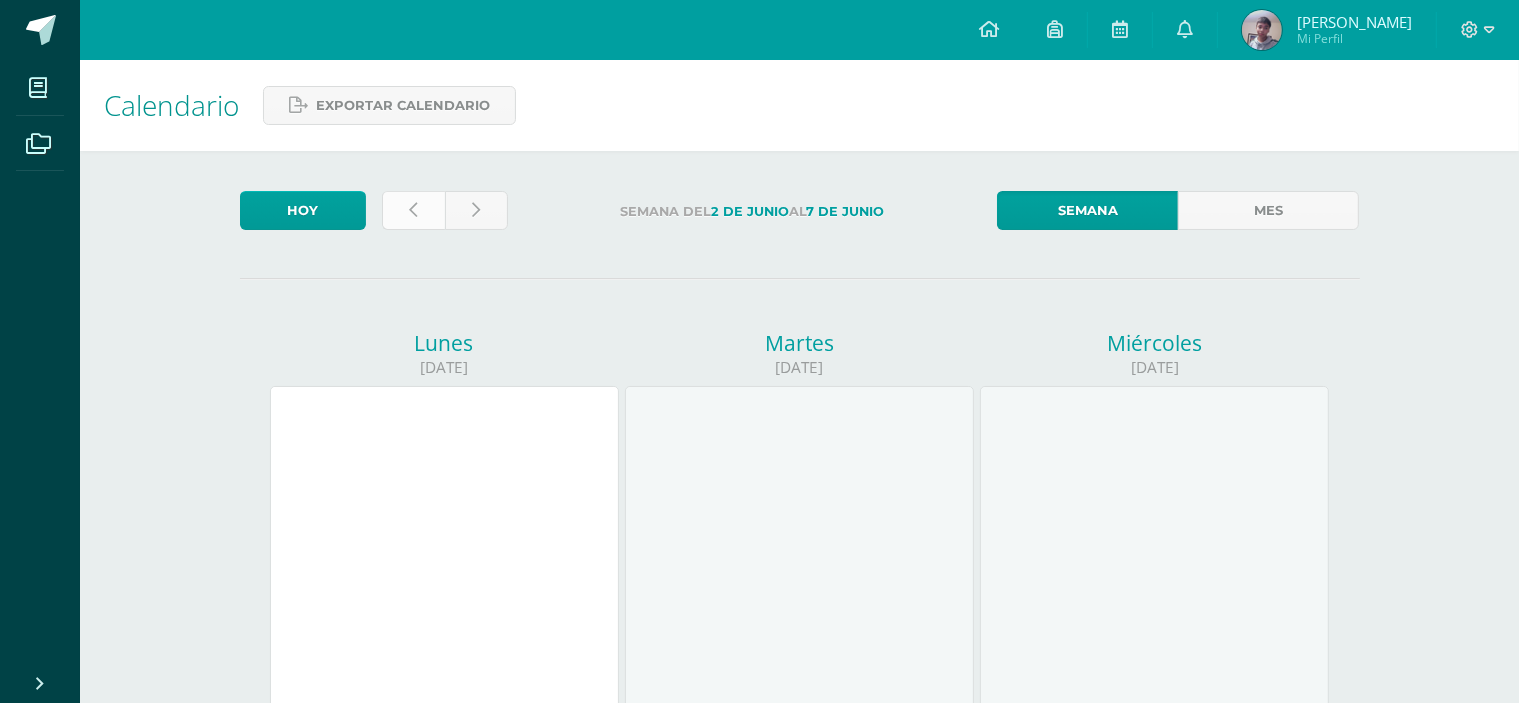 click at bounding box center [413, 210] 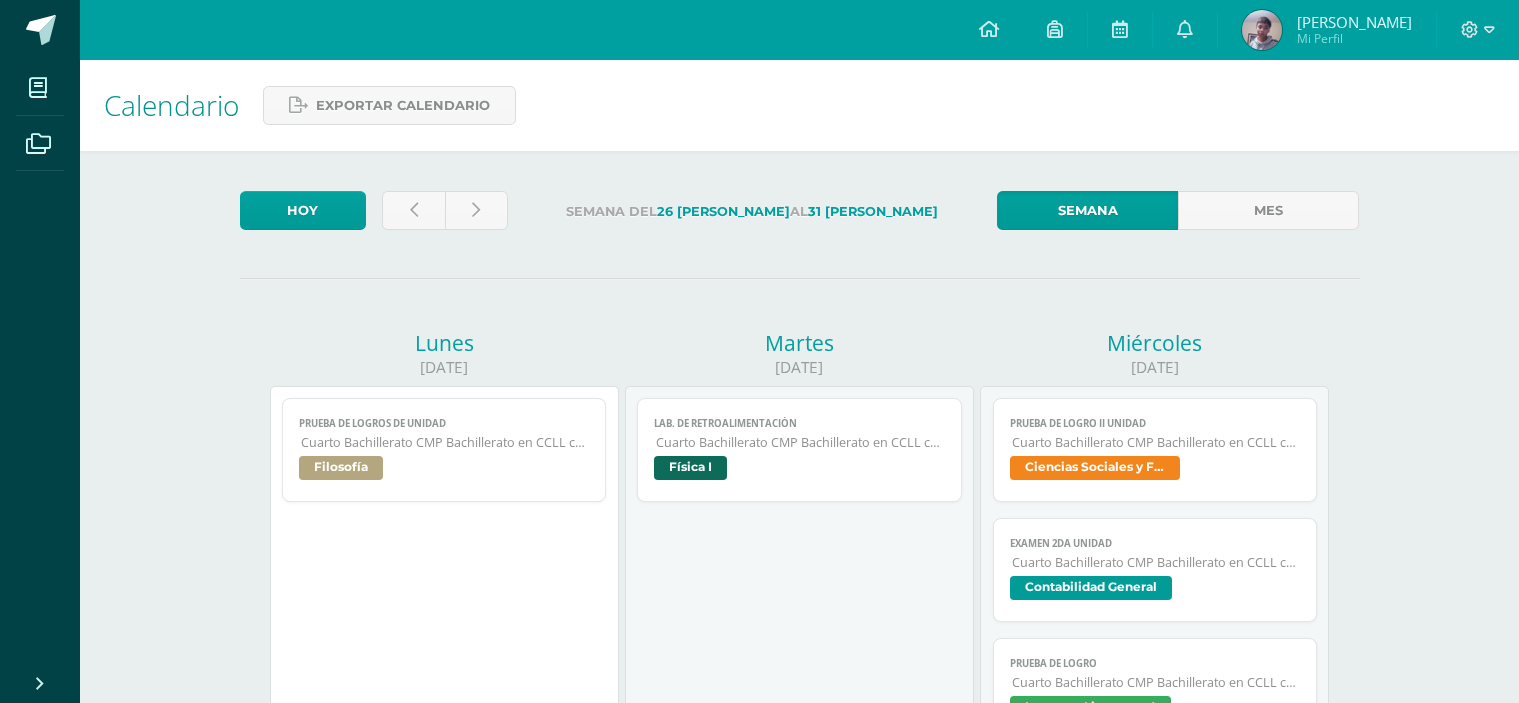 scroll, scrollTop: 0, scrollLeft: 0, axis: both 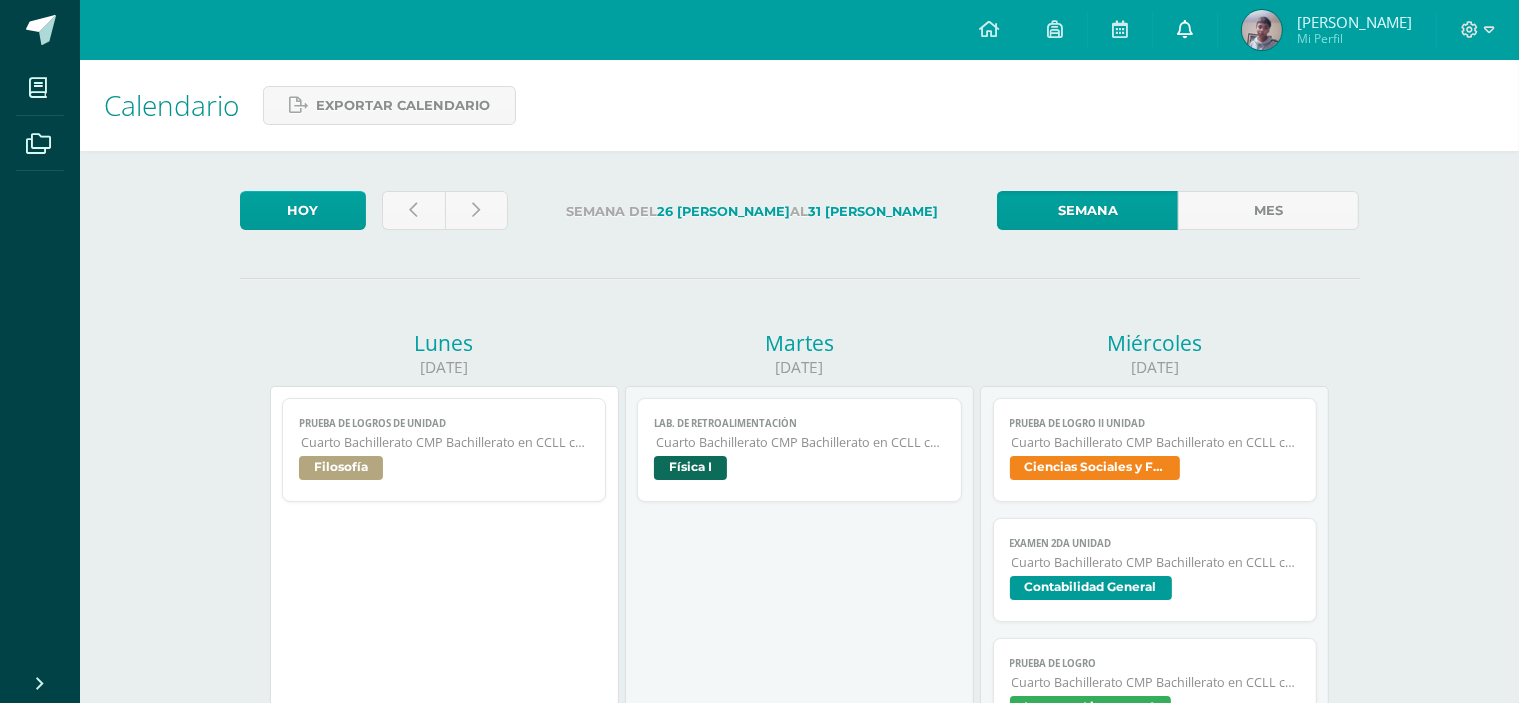 click at bounding box center (1185, 29) 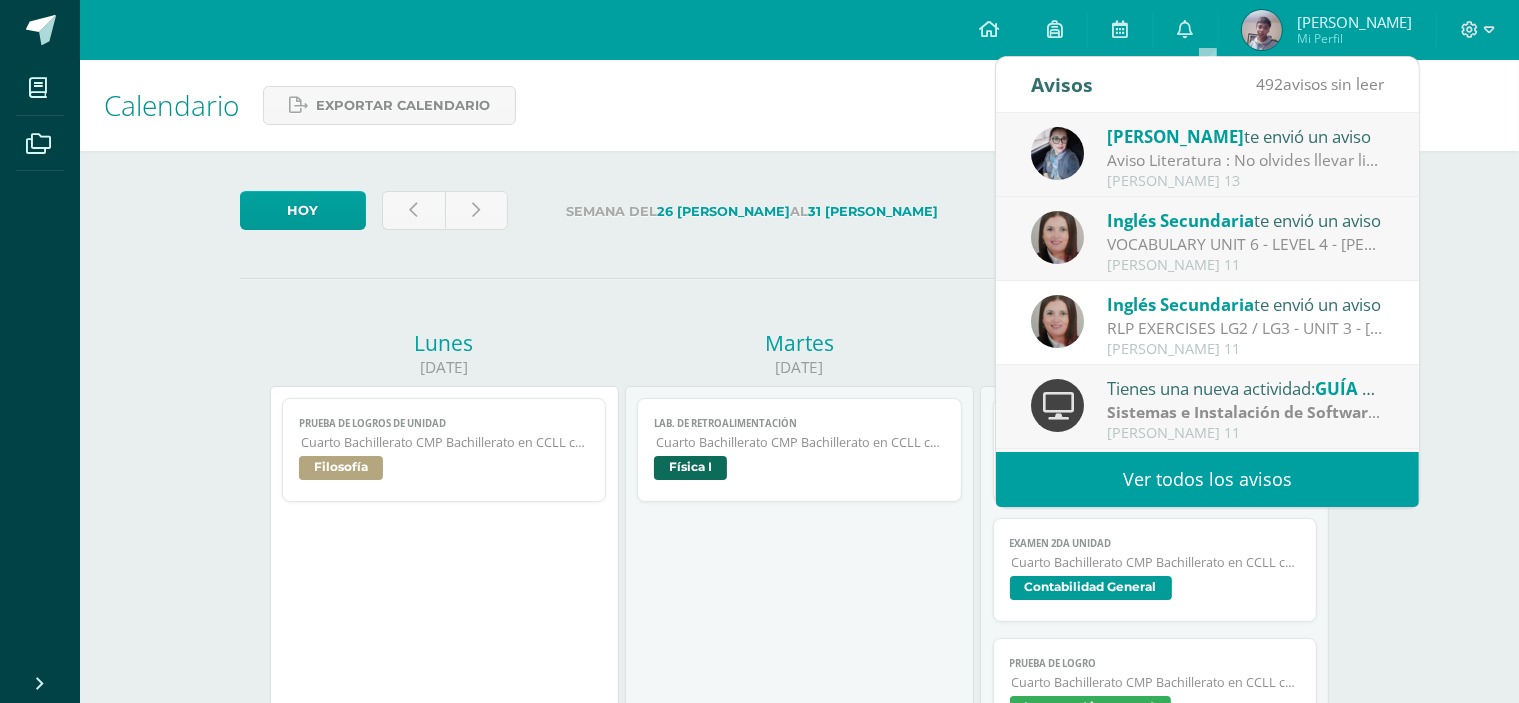 click on "Ver todos los avisos" at bounding box center (1207, 479) 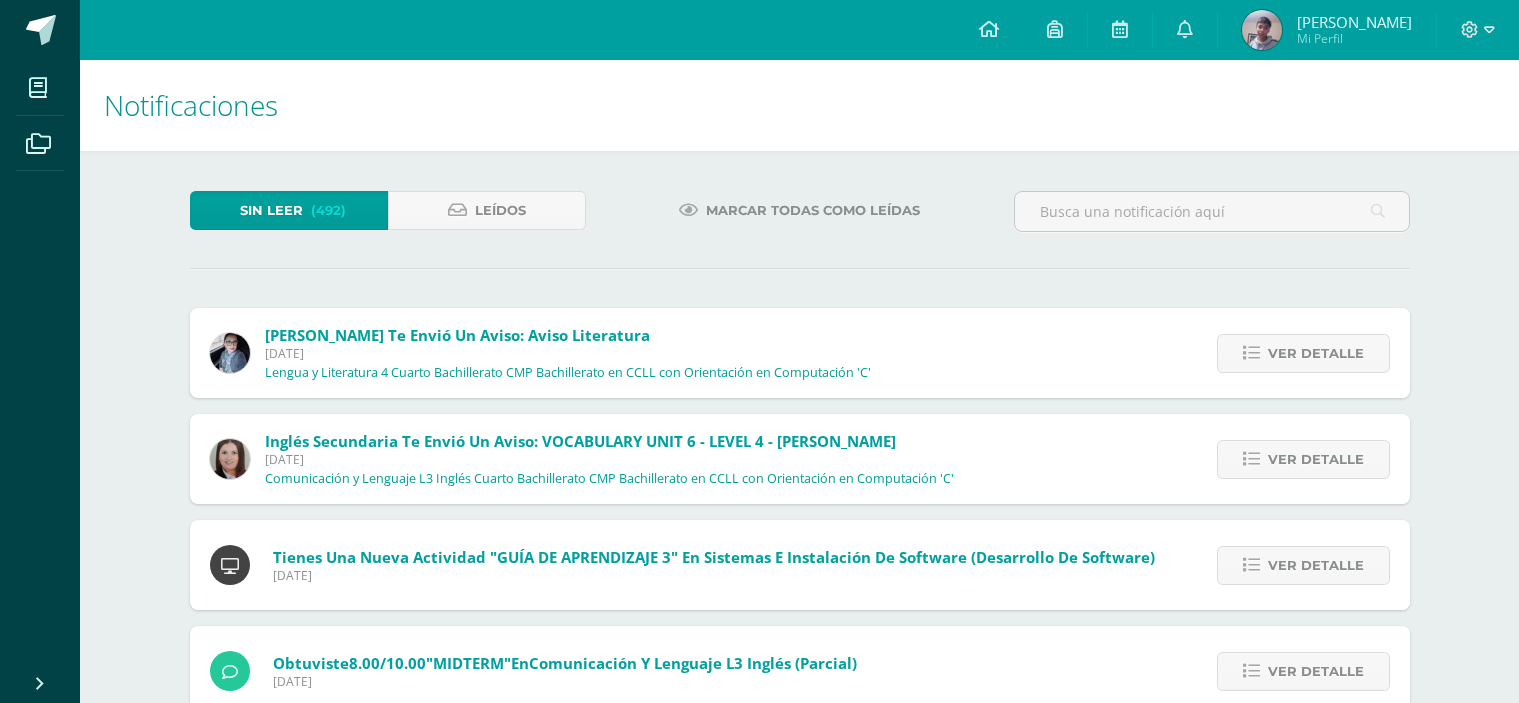scroll, scrollTop: 0, scrollLeft: 0, axis: both 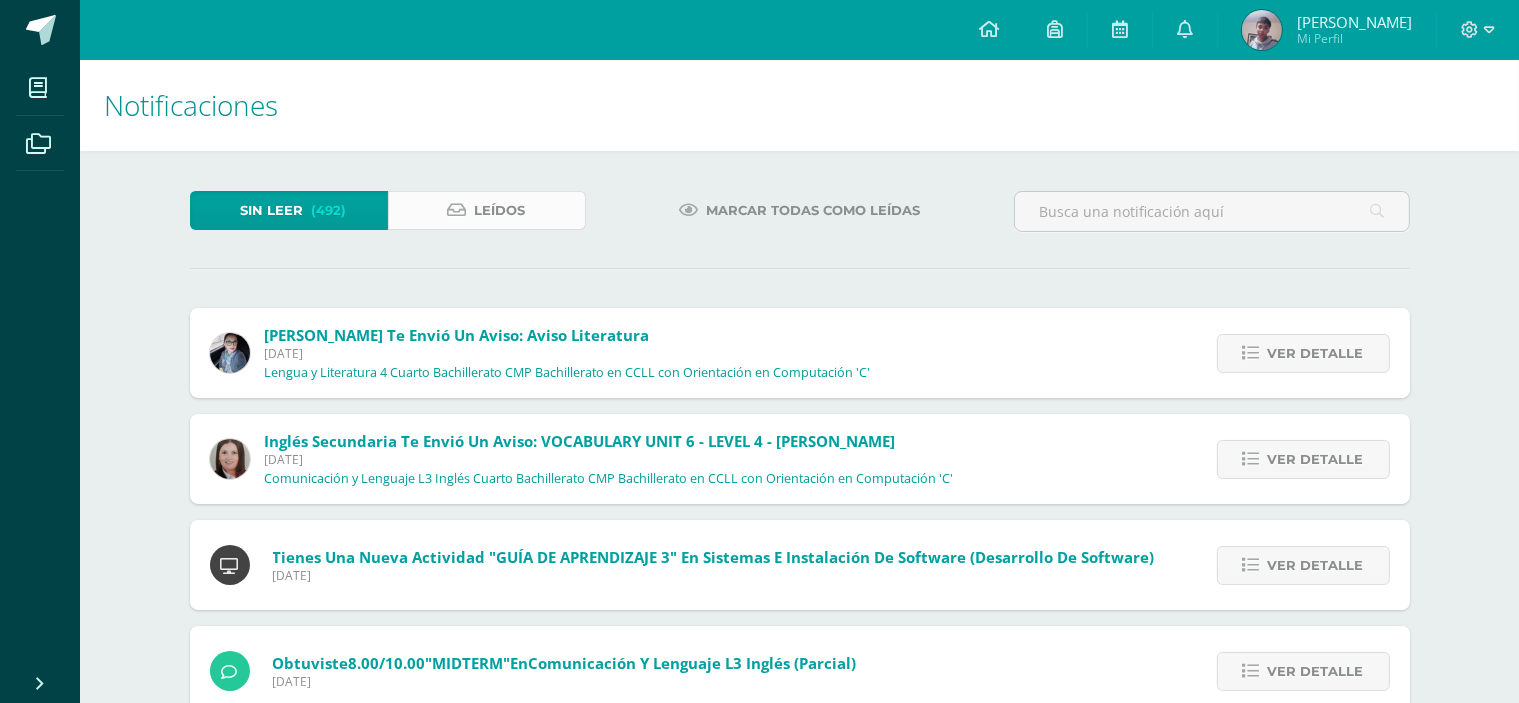 click on "Leídos" at bounding box center [487, 210] 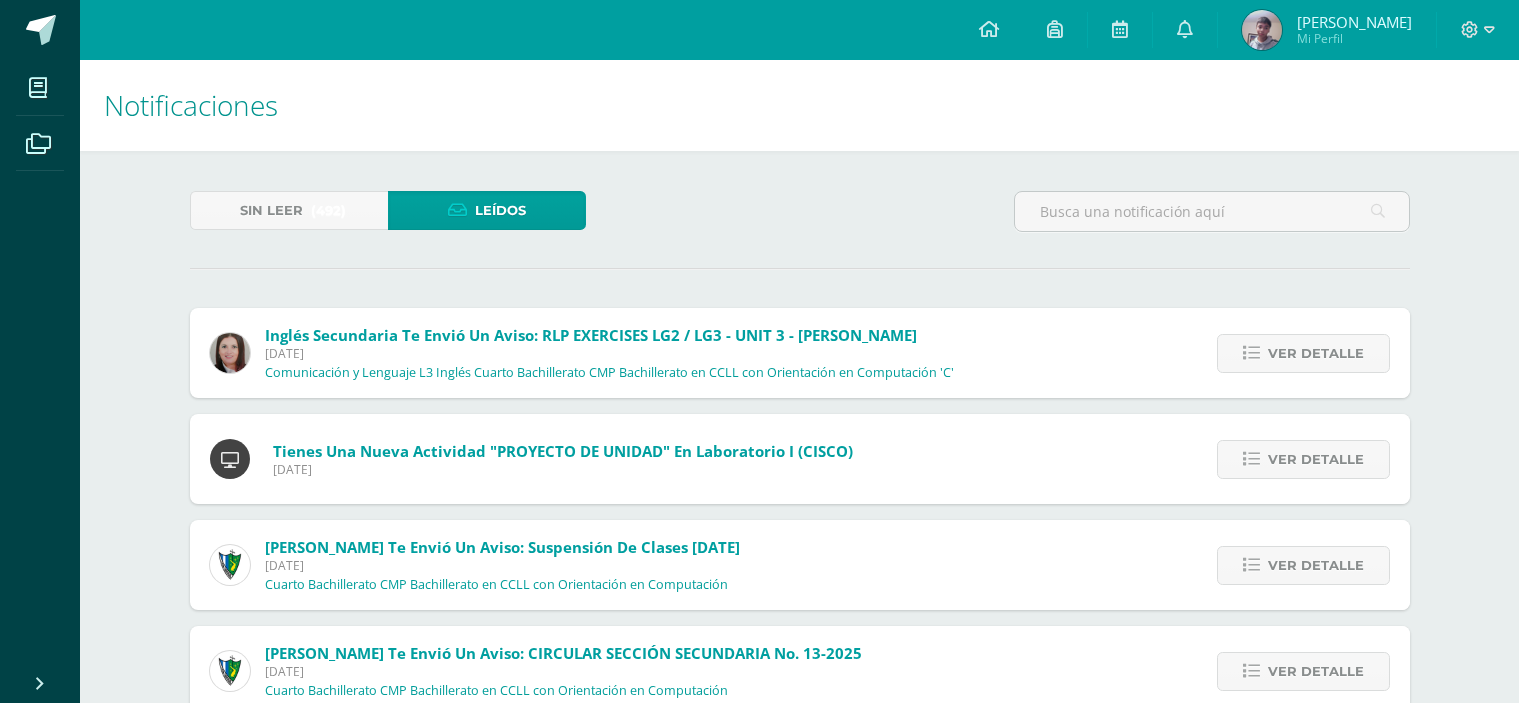 scroll, scrollTop: 0, scrollLeft: 0, axis: both 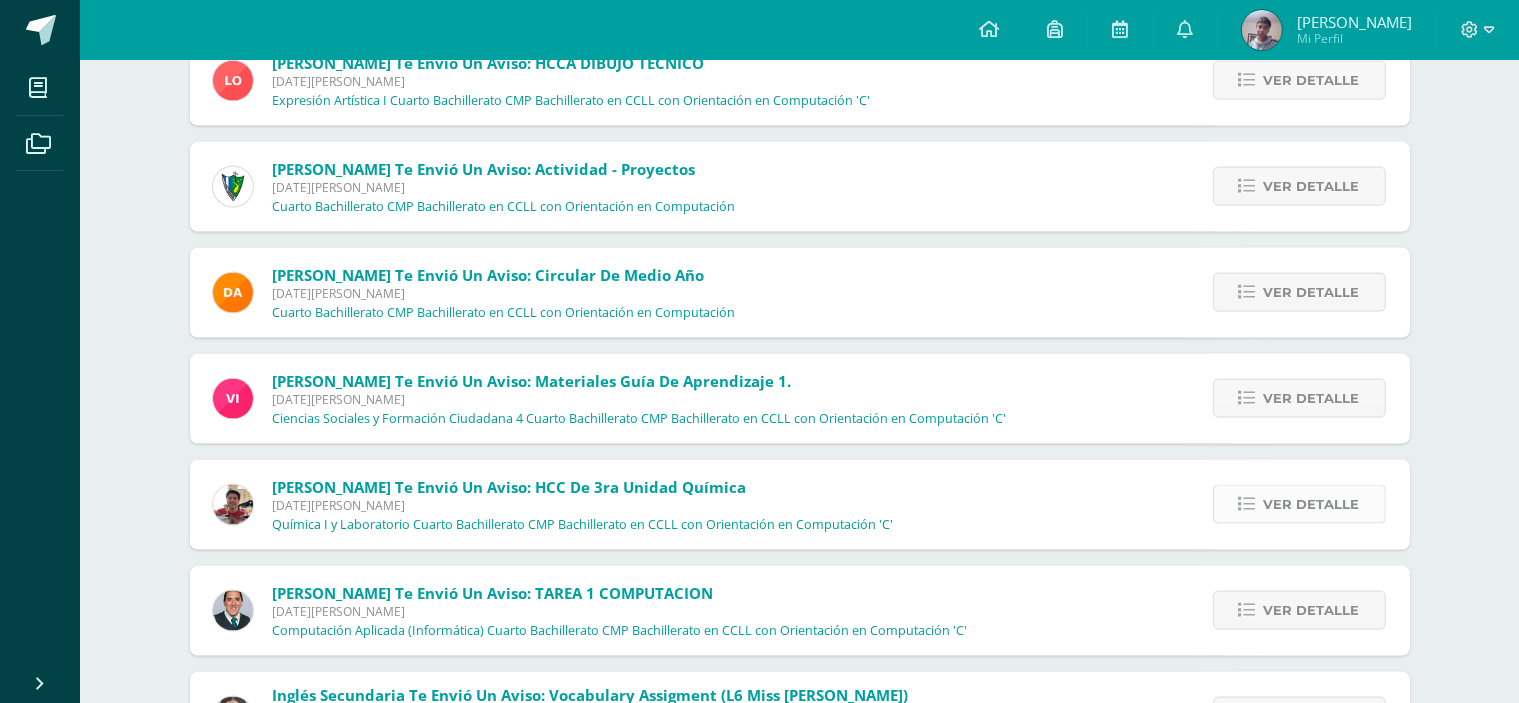 click on "Ver detalle" at bounding box center [1299, 504] 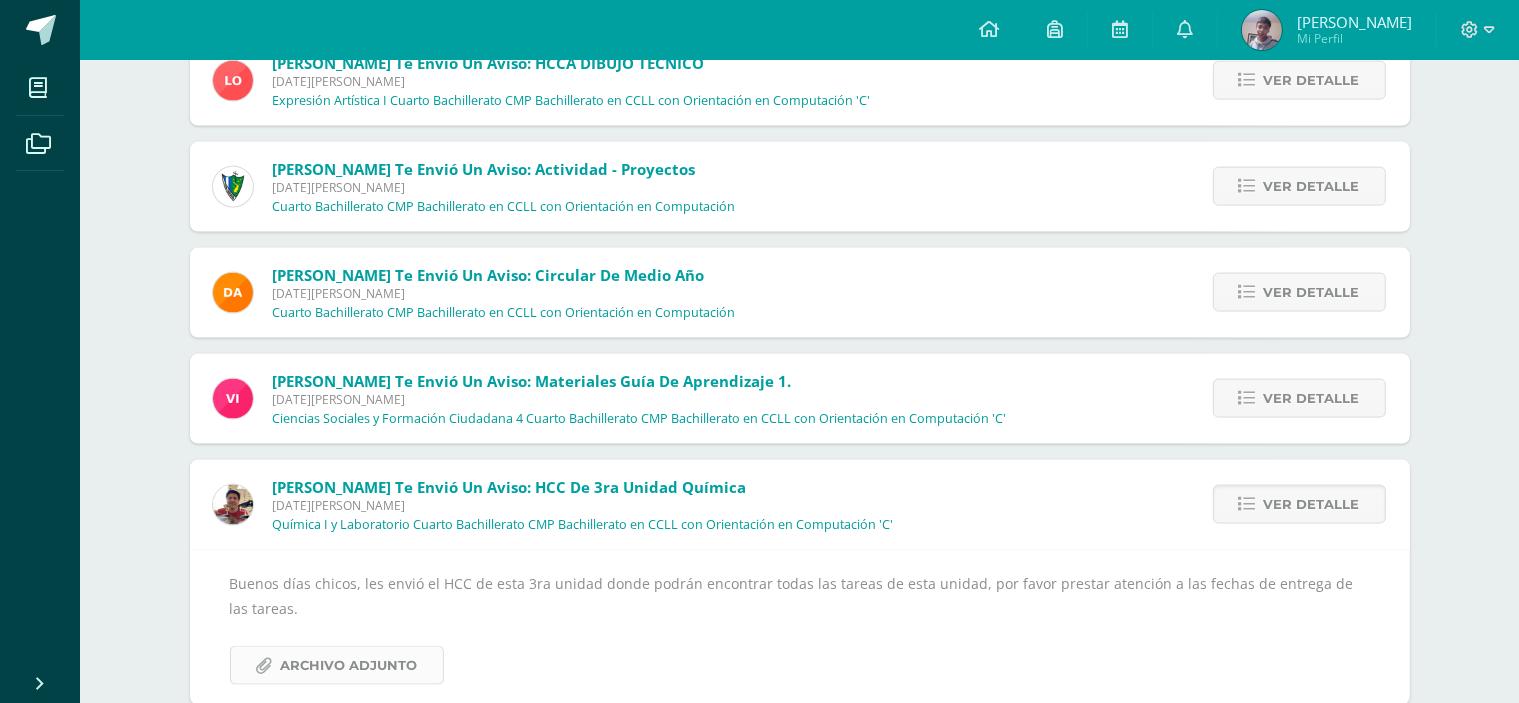 click on "Archivo Adjunto" at bounding box center [349, 665] 